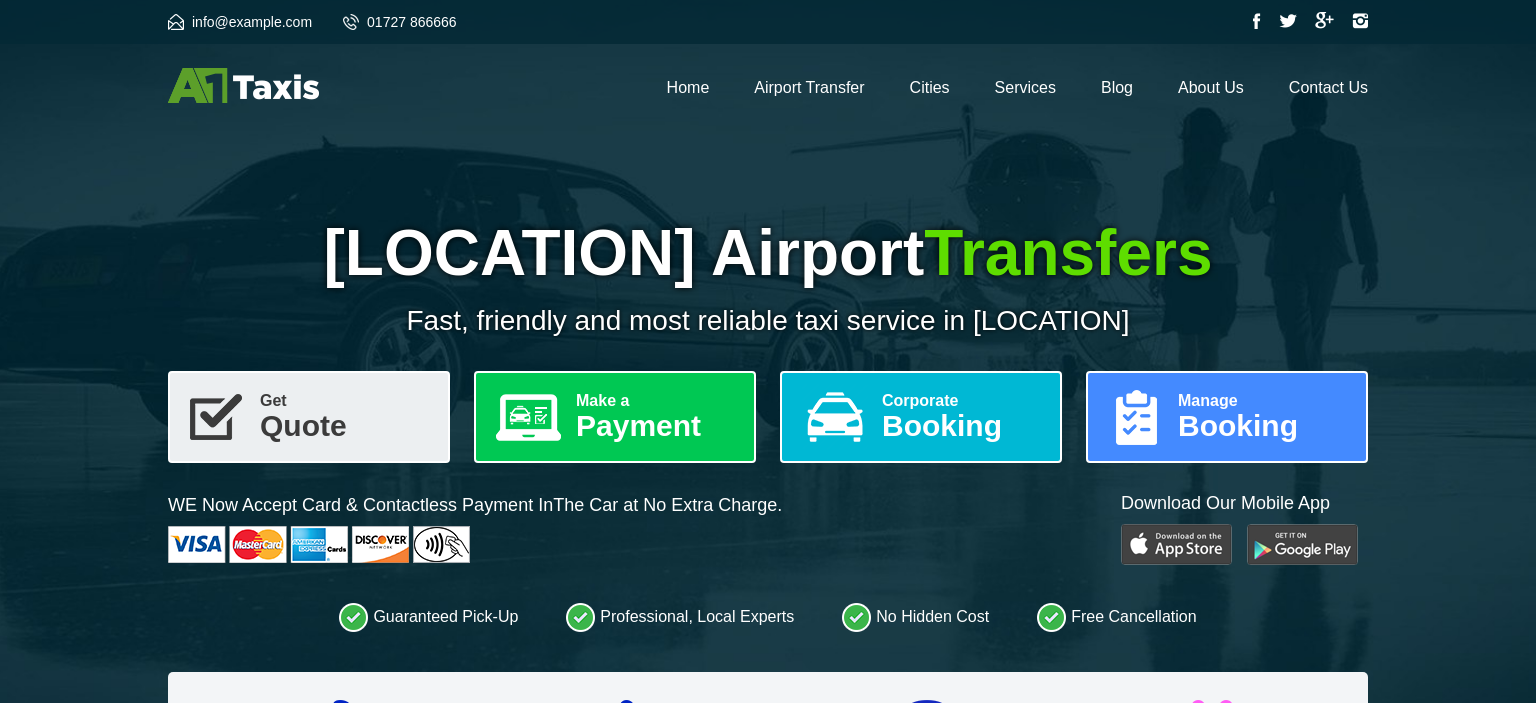 scroll, scrollTop: 0, scrollLeft: 0, axis: both 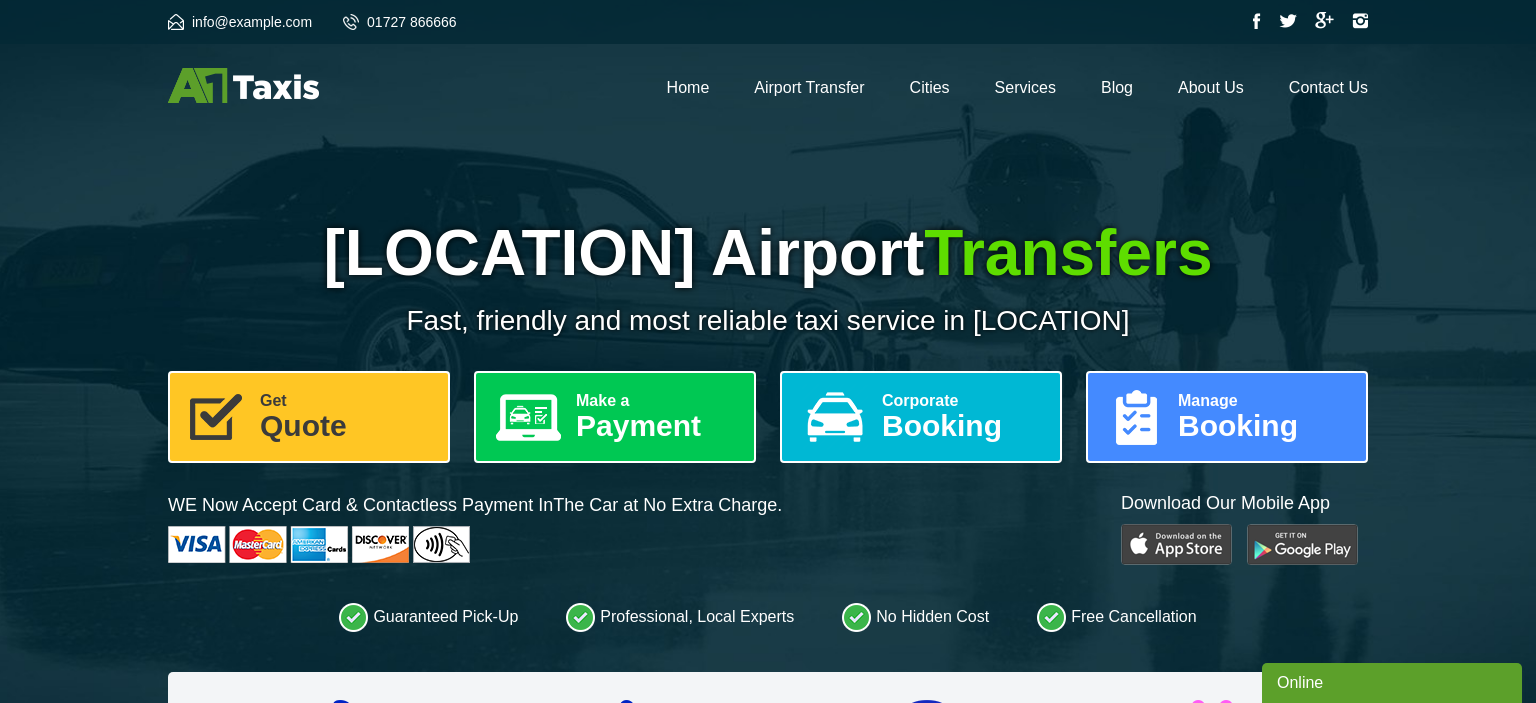 click on "Get  Quote" at bounding box center (309, 417) 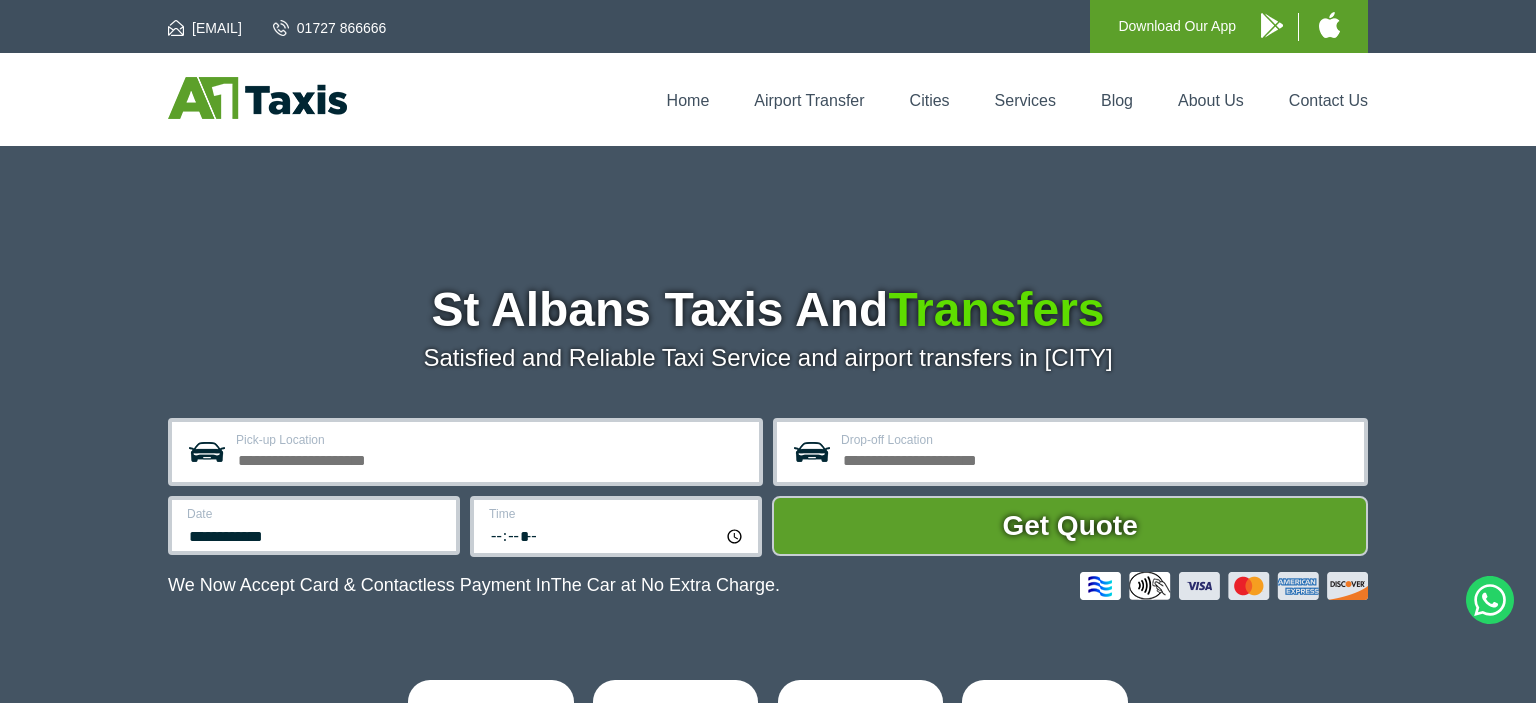 scroll, scrollTop: 0, scrollLeft: 0, axis: both 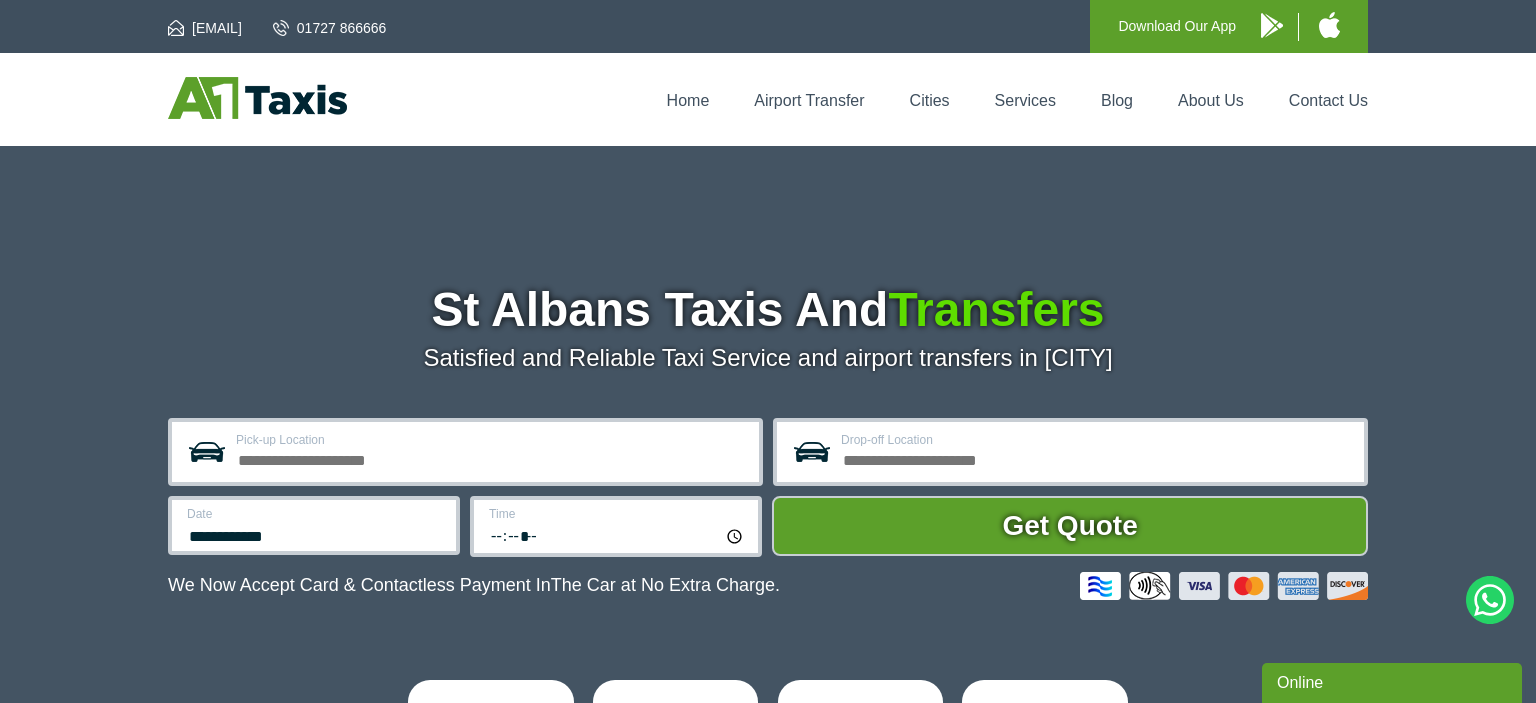 click on "Pick-up Location" at bounding box center (491, 458) 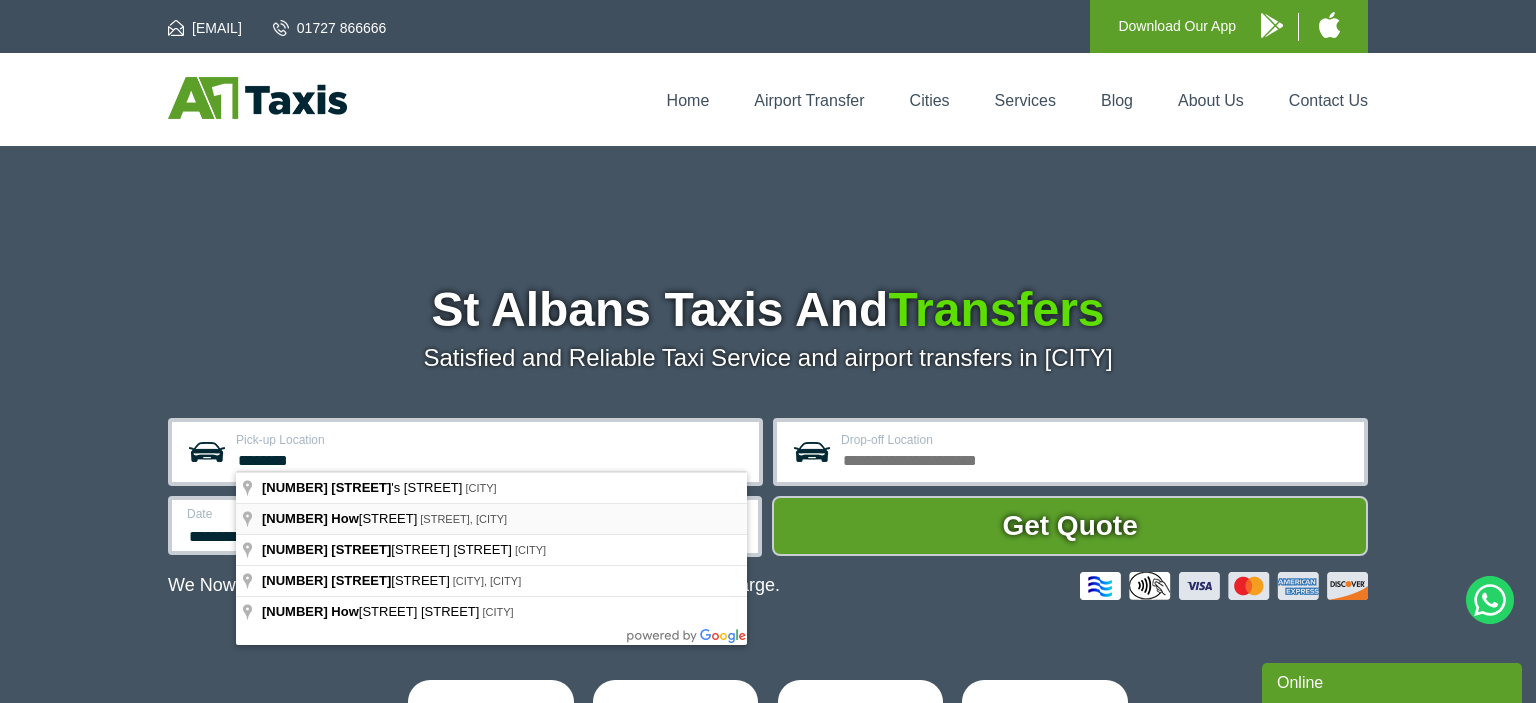 type on "**********" 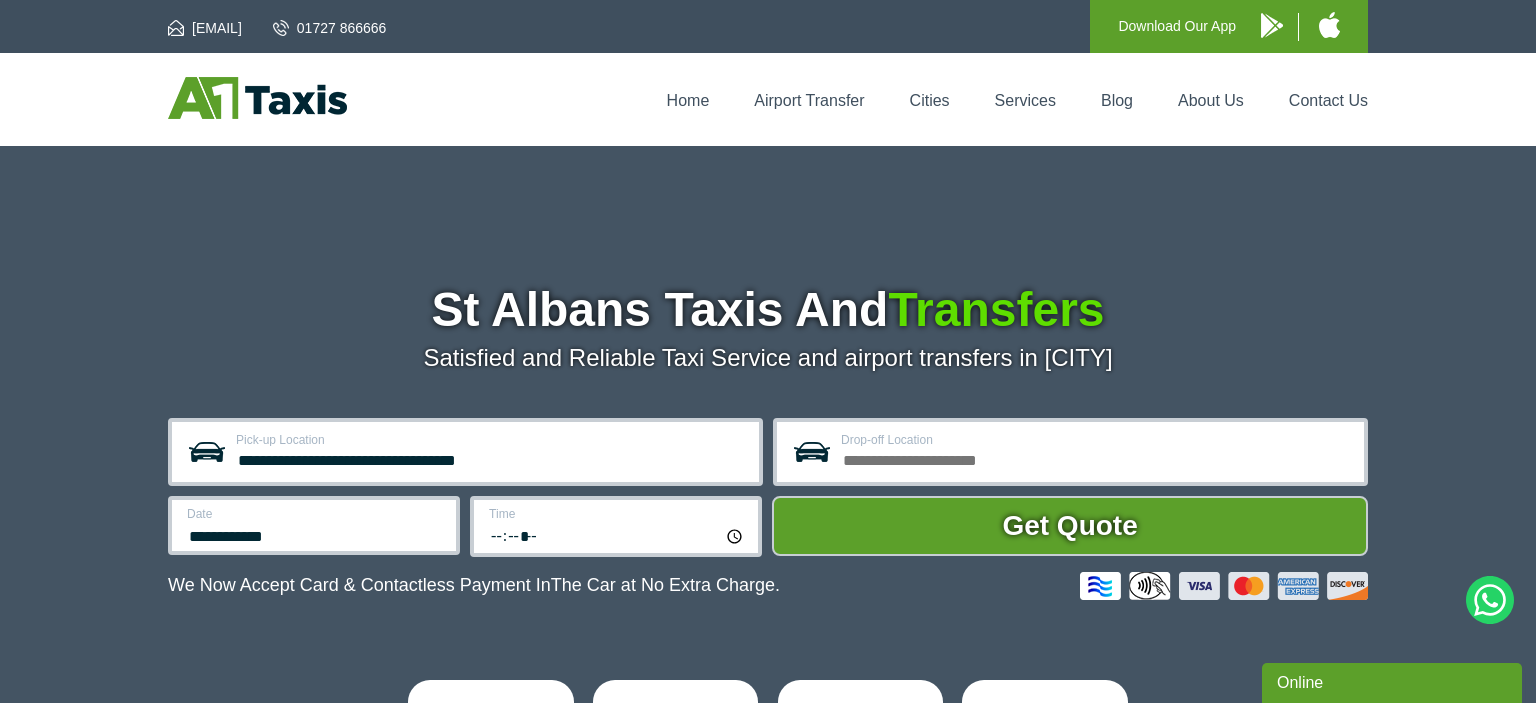 click on "Drop-off Location" at bounding box center [1096, 458] 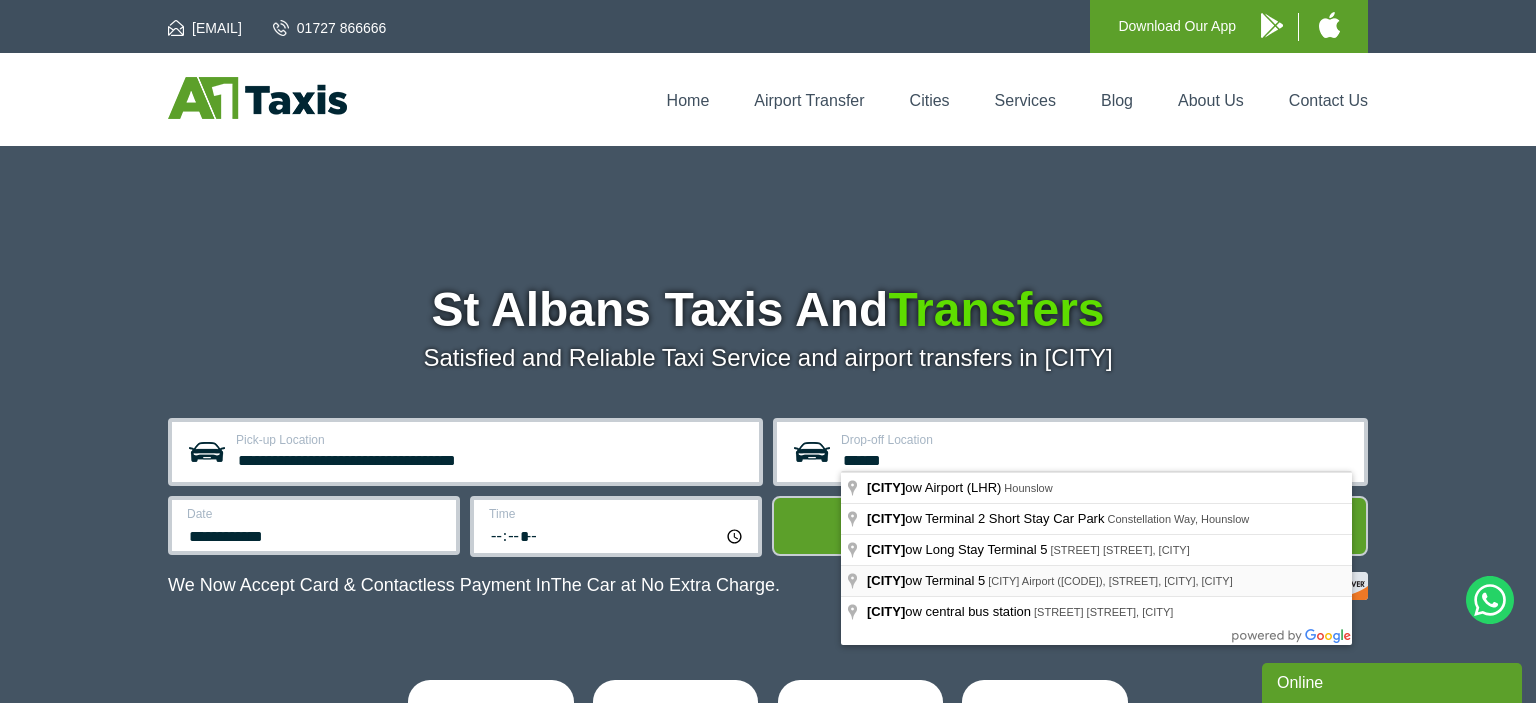 type on "**********" 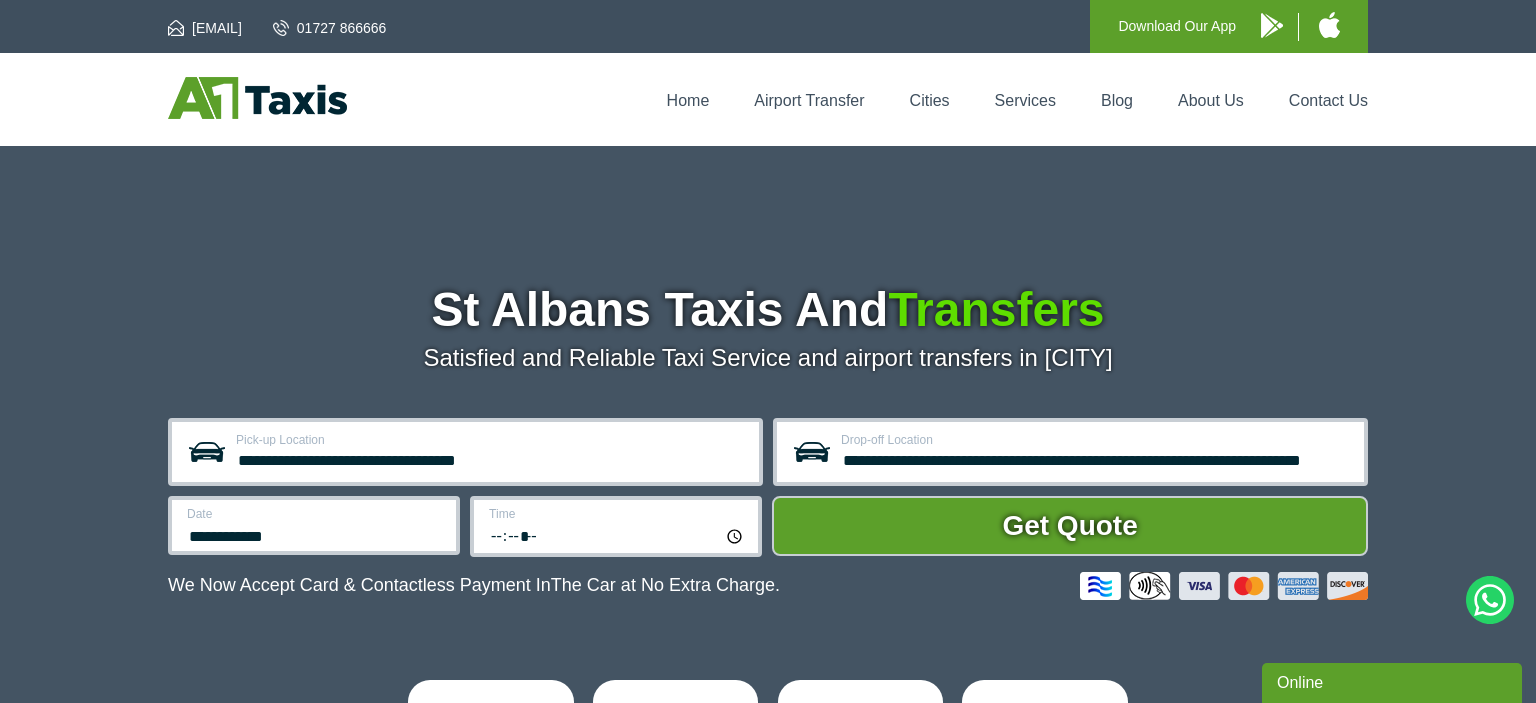click on "**********" at bounding box center (315, 534) 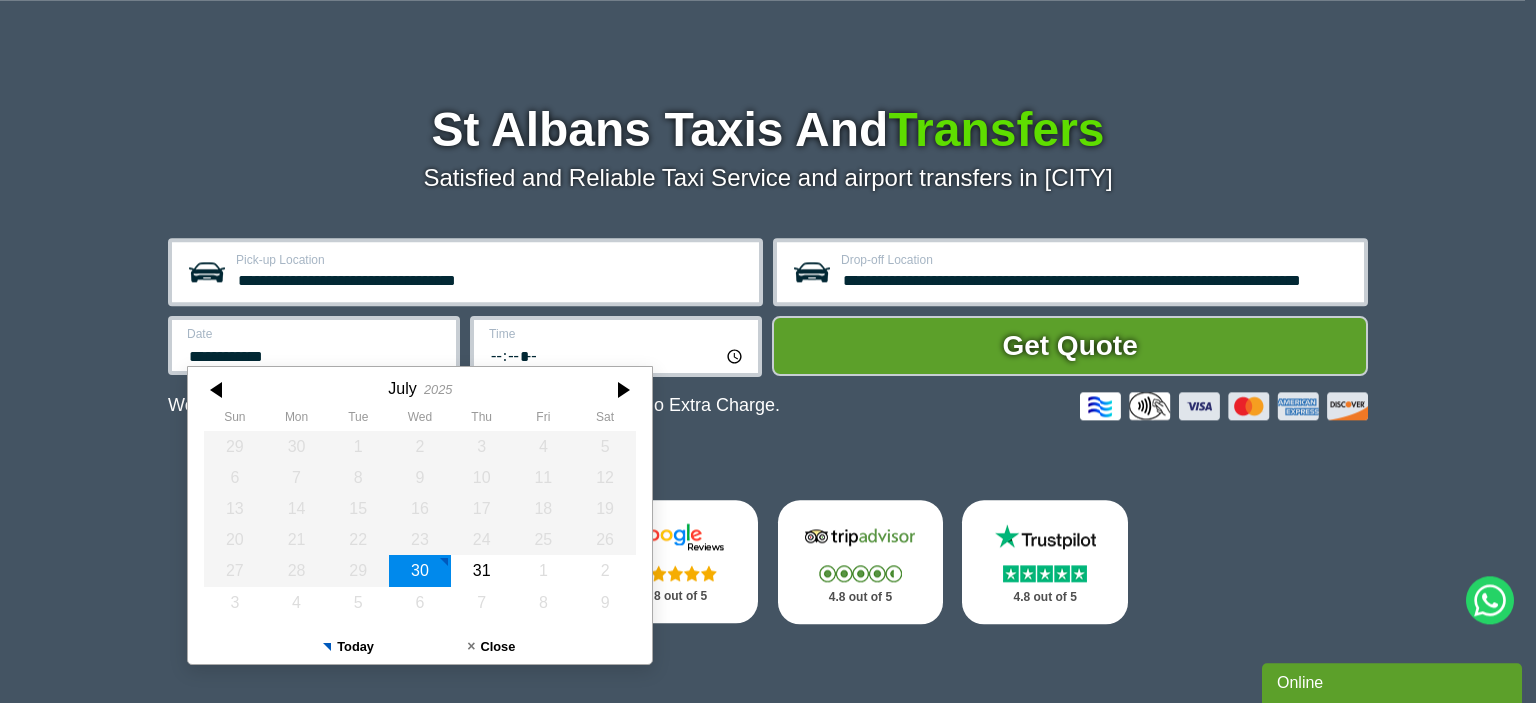 scroll, scrollTop: 211, scrollLeft: 0, axis: vertical 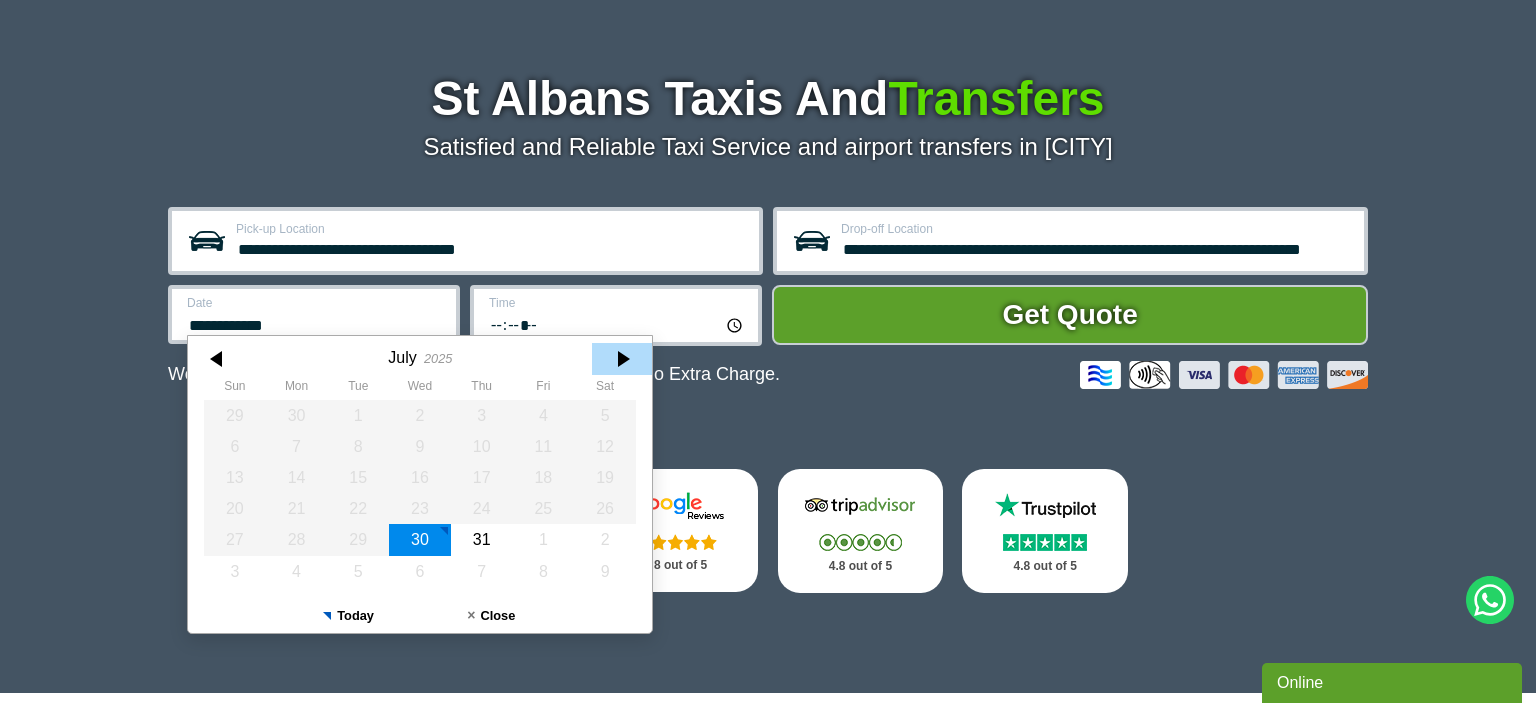 click at bounding box center (622, 359) 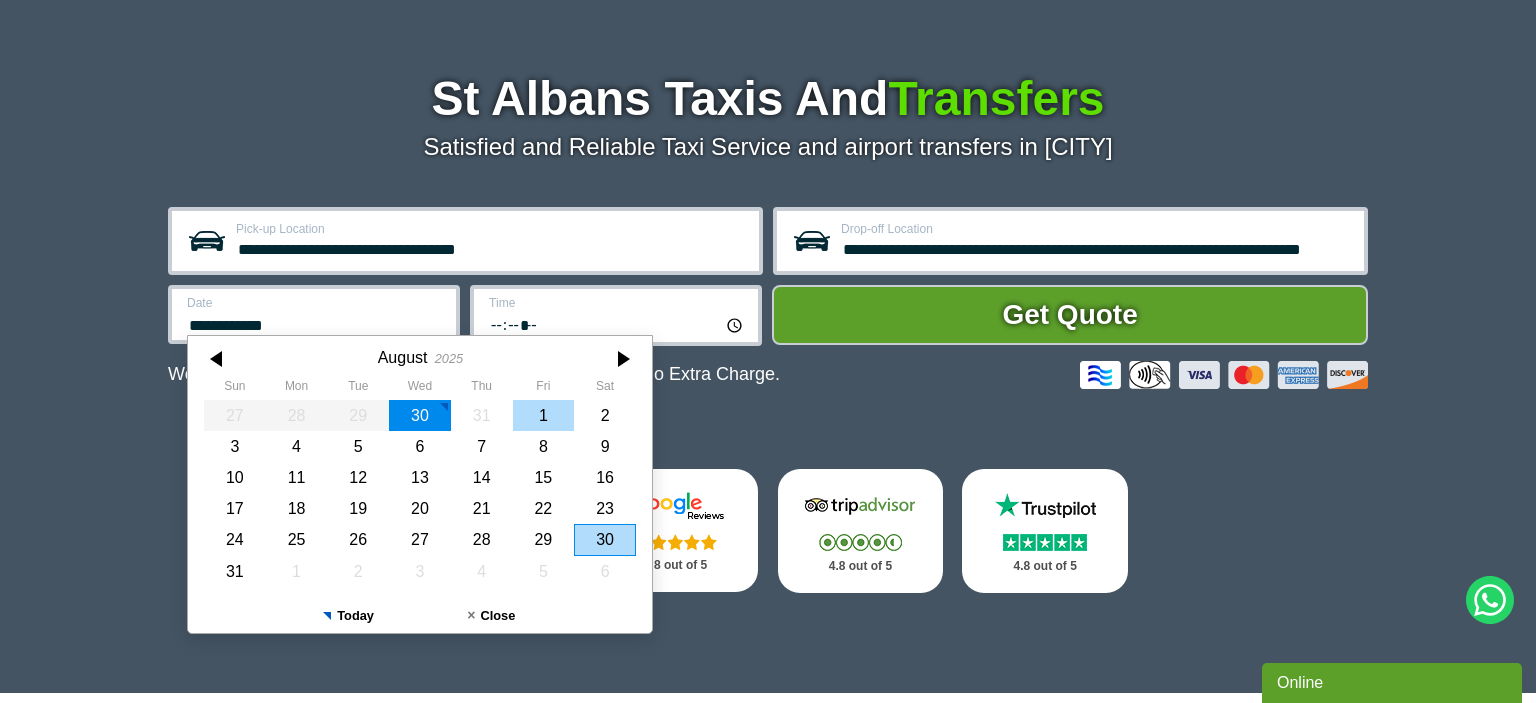 click on "1" at bounding box center [544, 415] 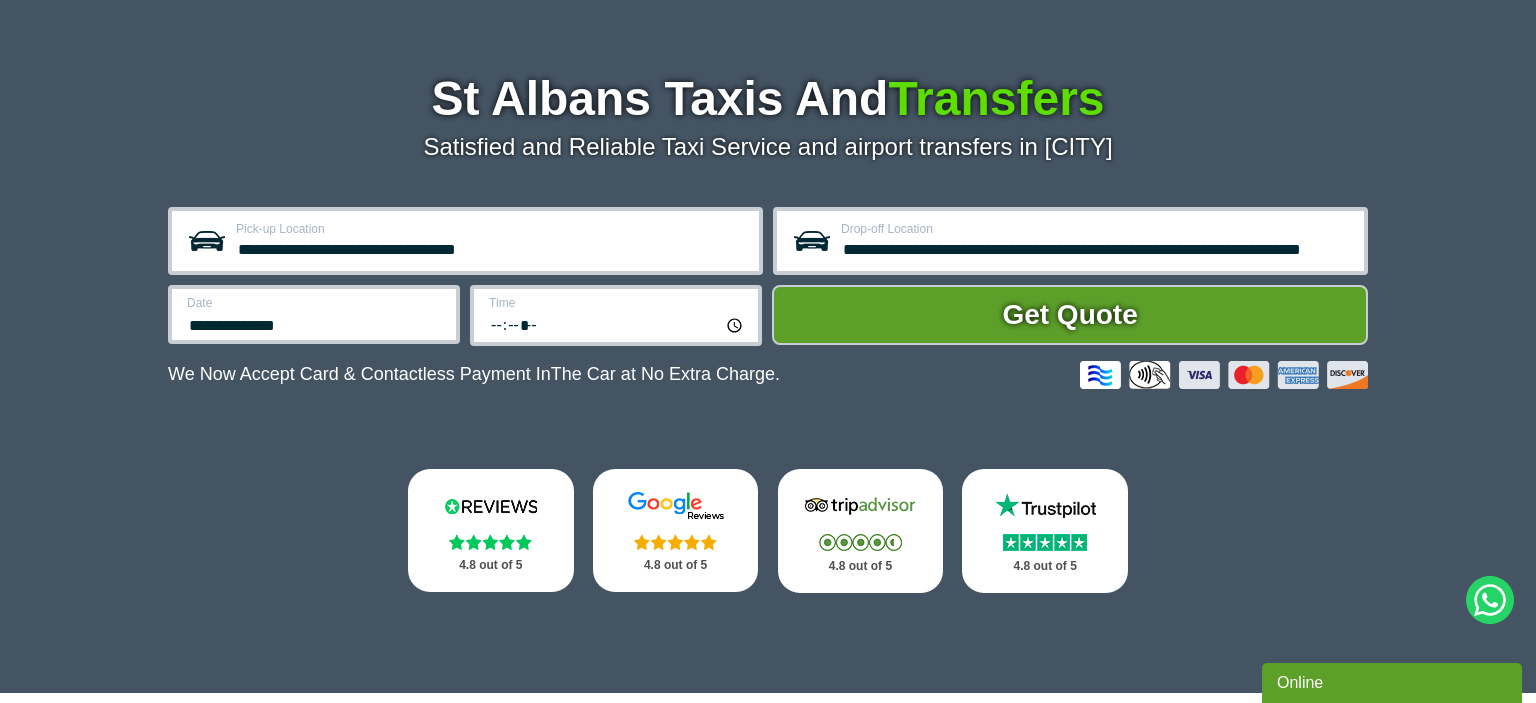click on "*****" at bounding box center [617, 324] 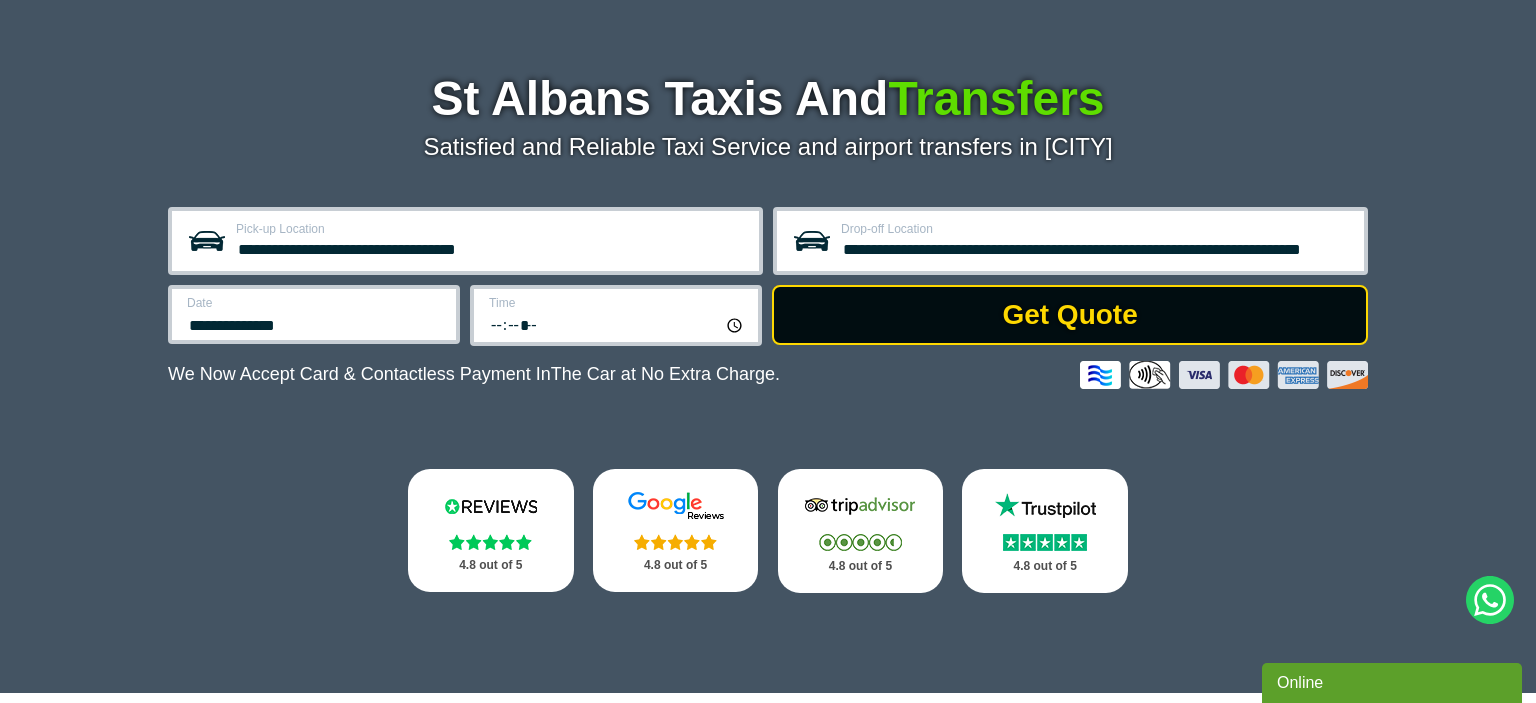 click on "Get Quote" at bounding box center (1070, 315) 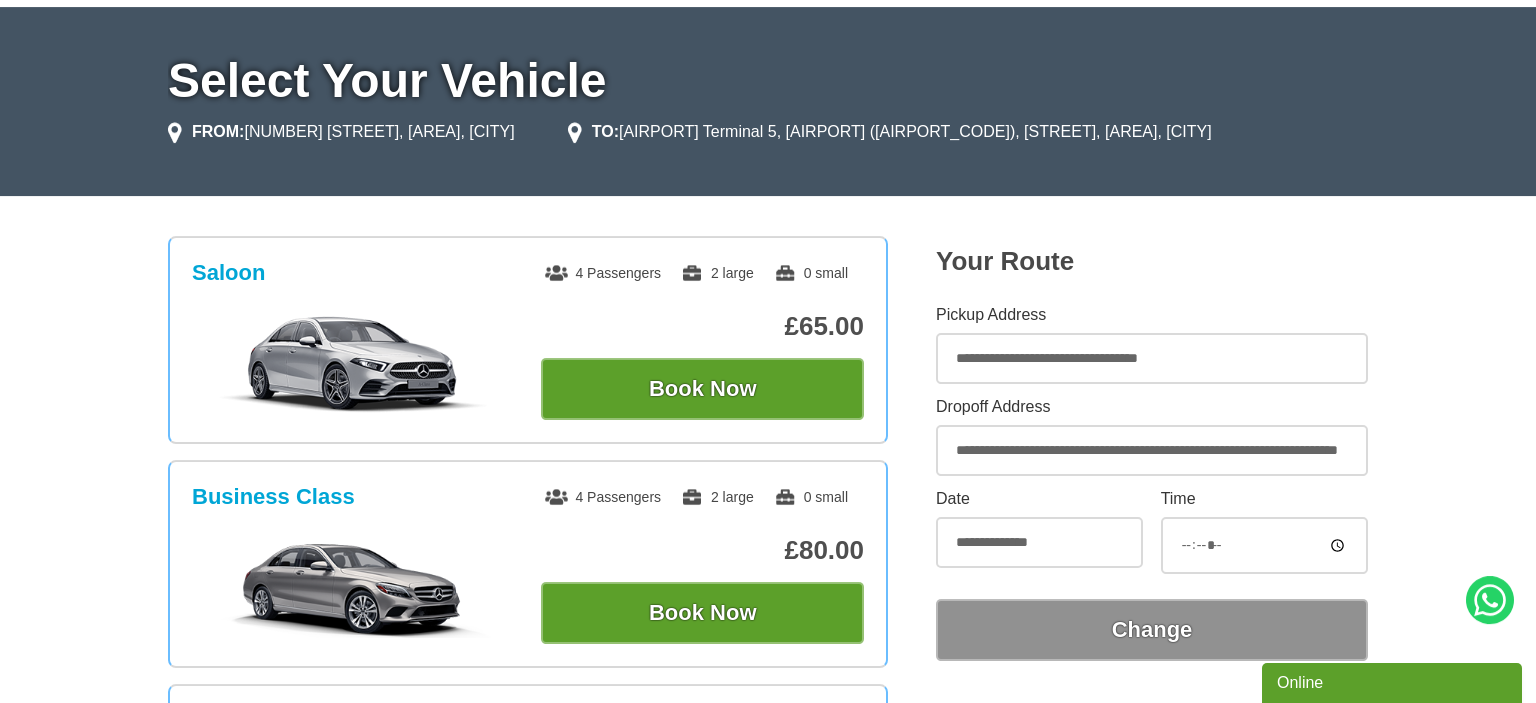 scroll, scrollTop: 211, scrollLeft: 0, axis: vertical 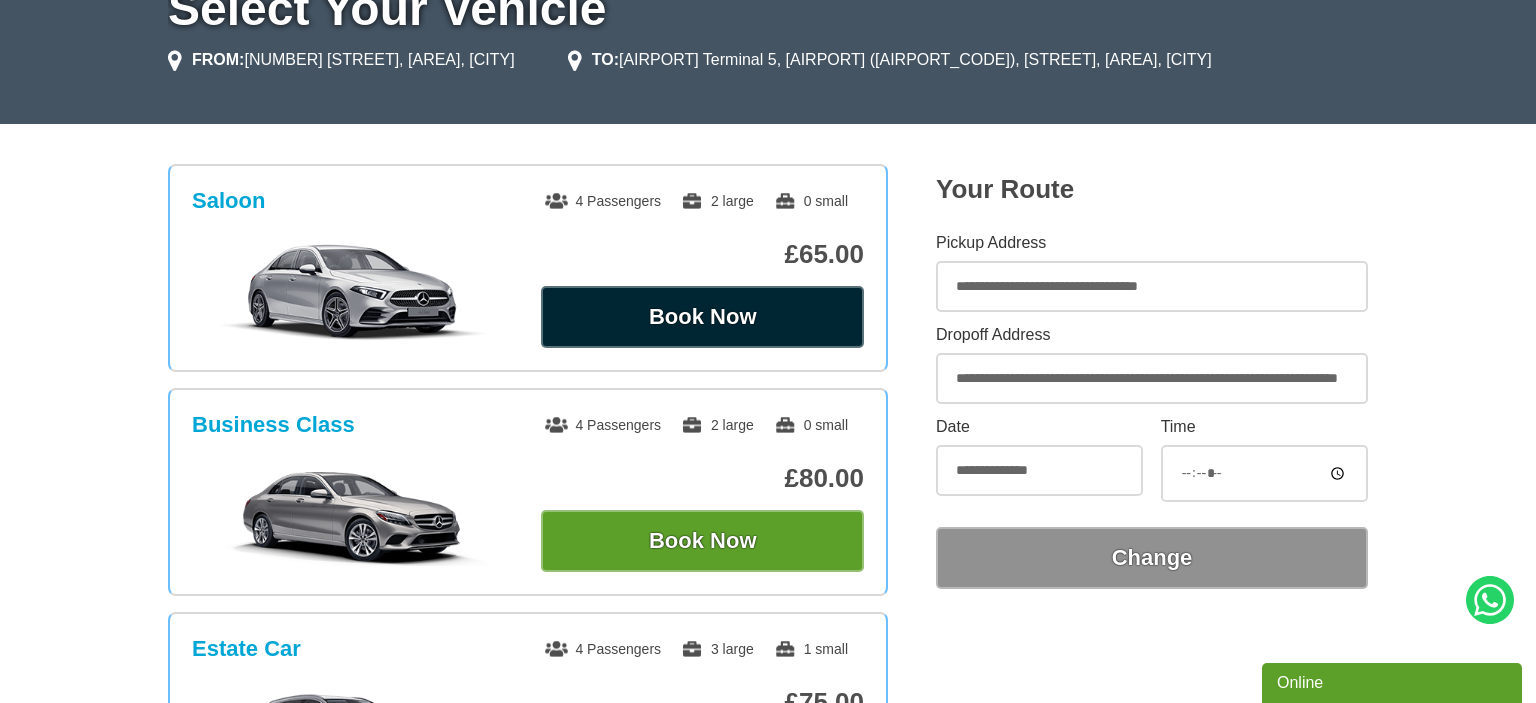 click on "Book Now" at bounding box center [702, 317] 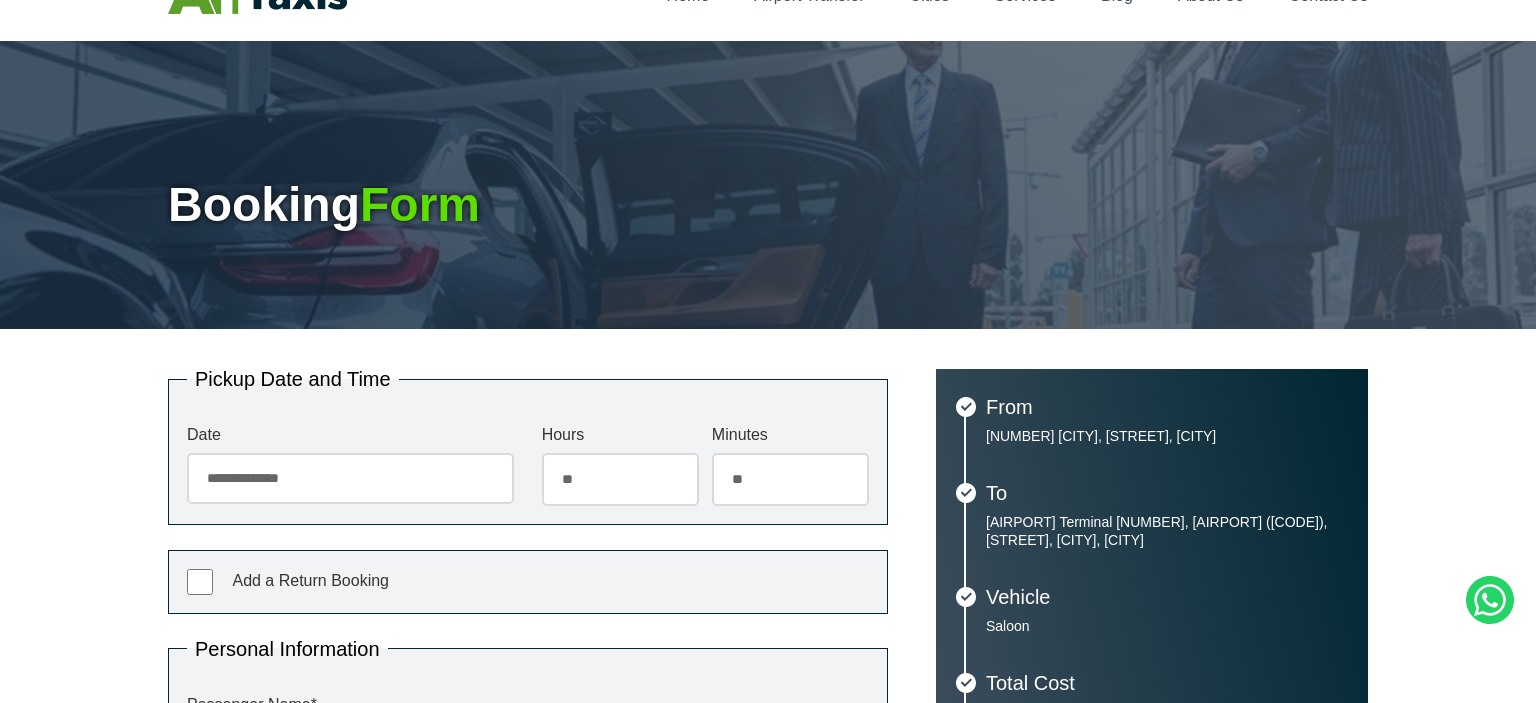 scroll, scrollTop: 105, scrollLeft: 0, axis: vertical 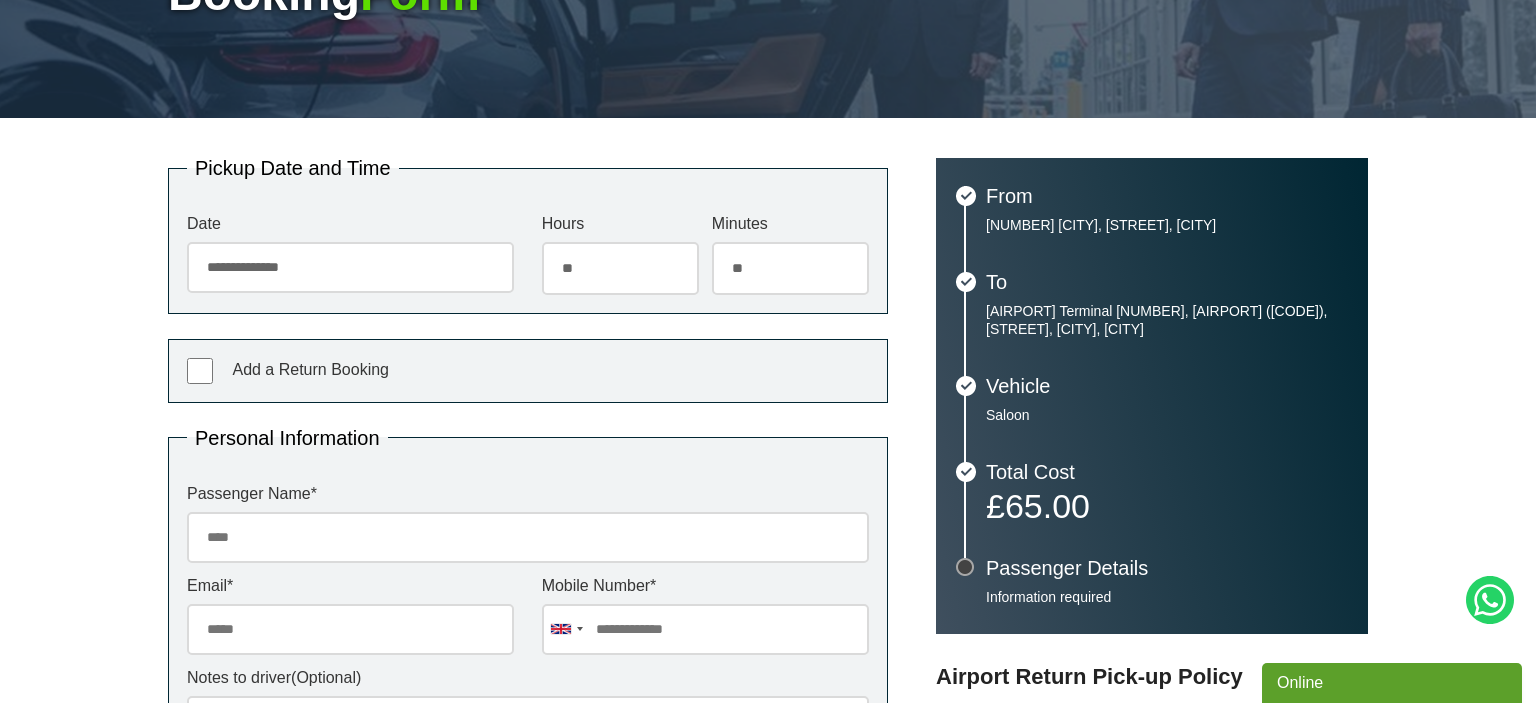 select on "**" 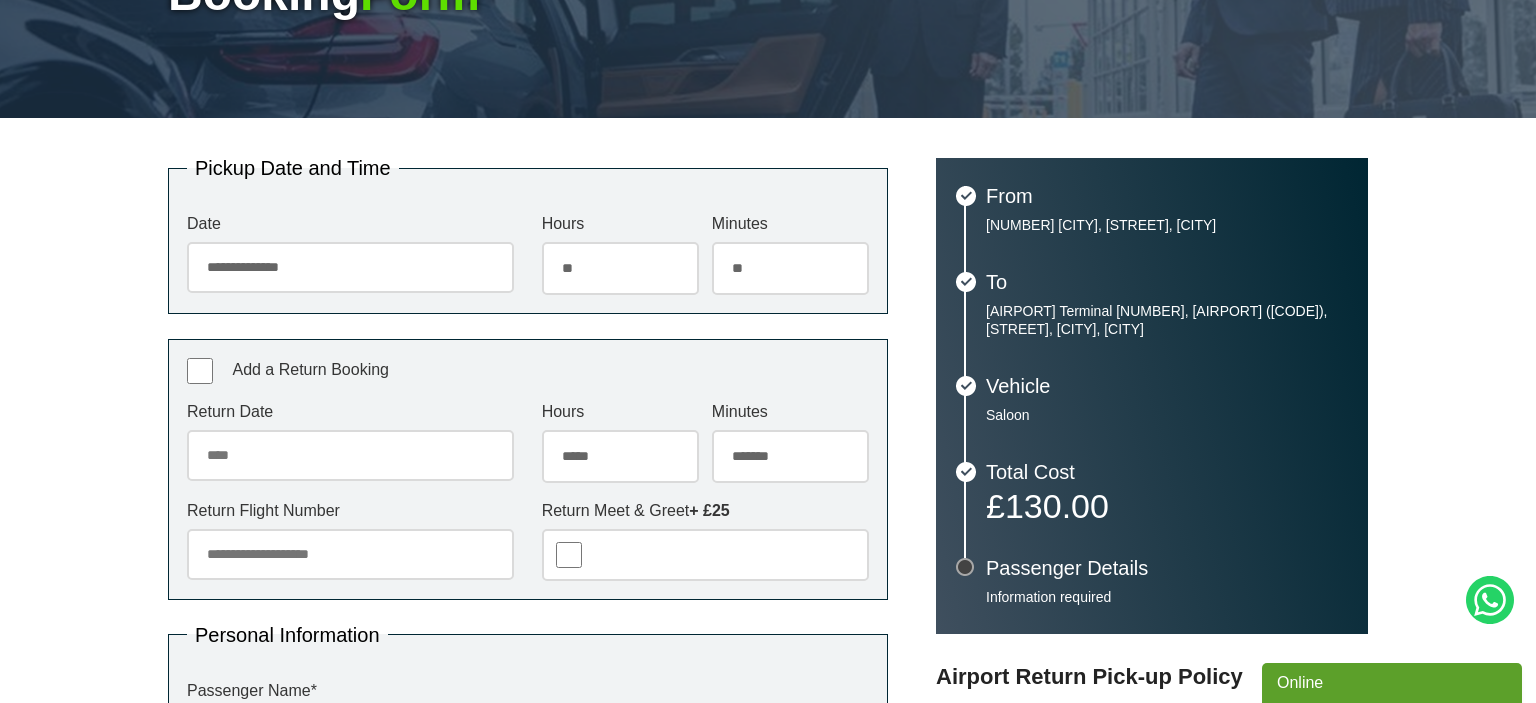 click on "Return Date" at bounding box center [350, 455] 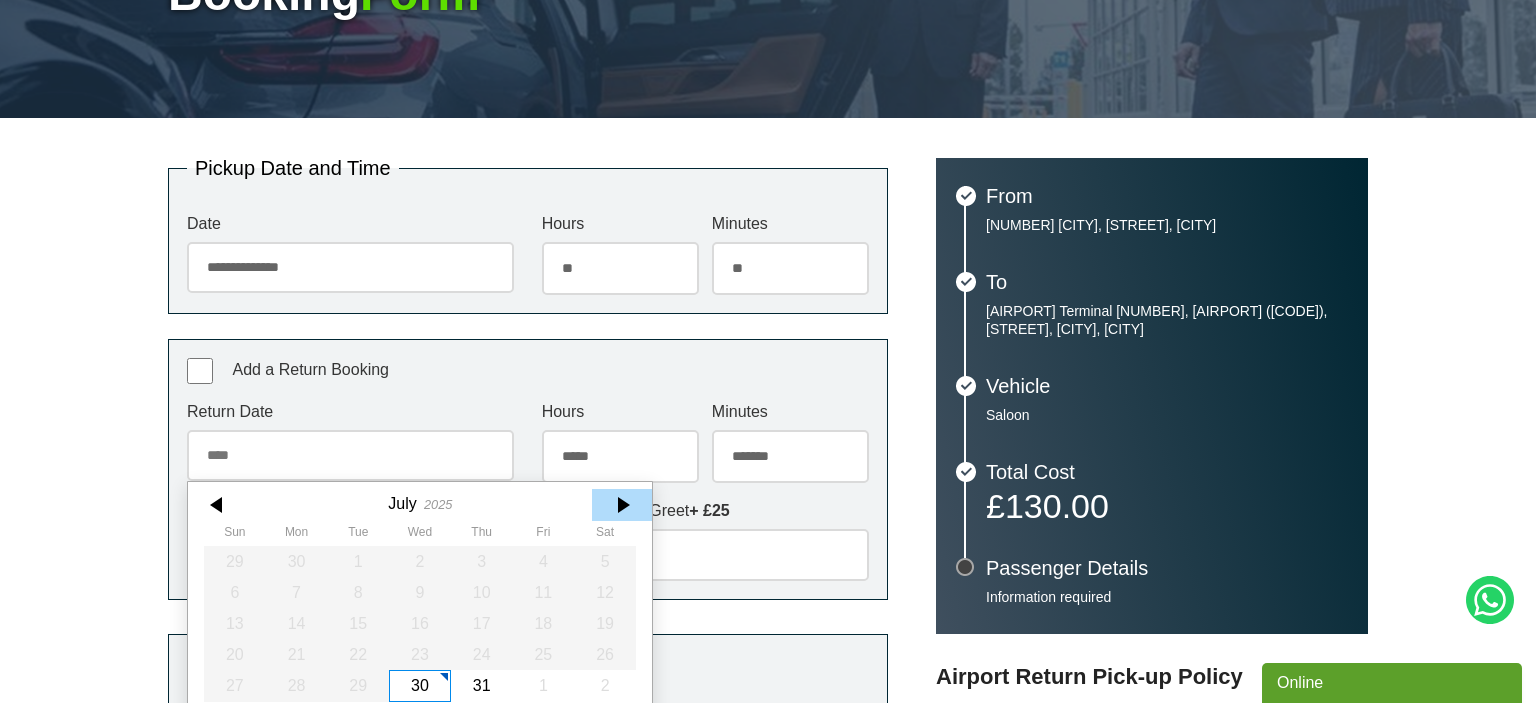 click at bounding box center (622, 505) 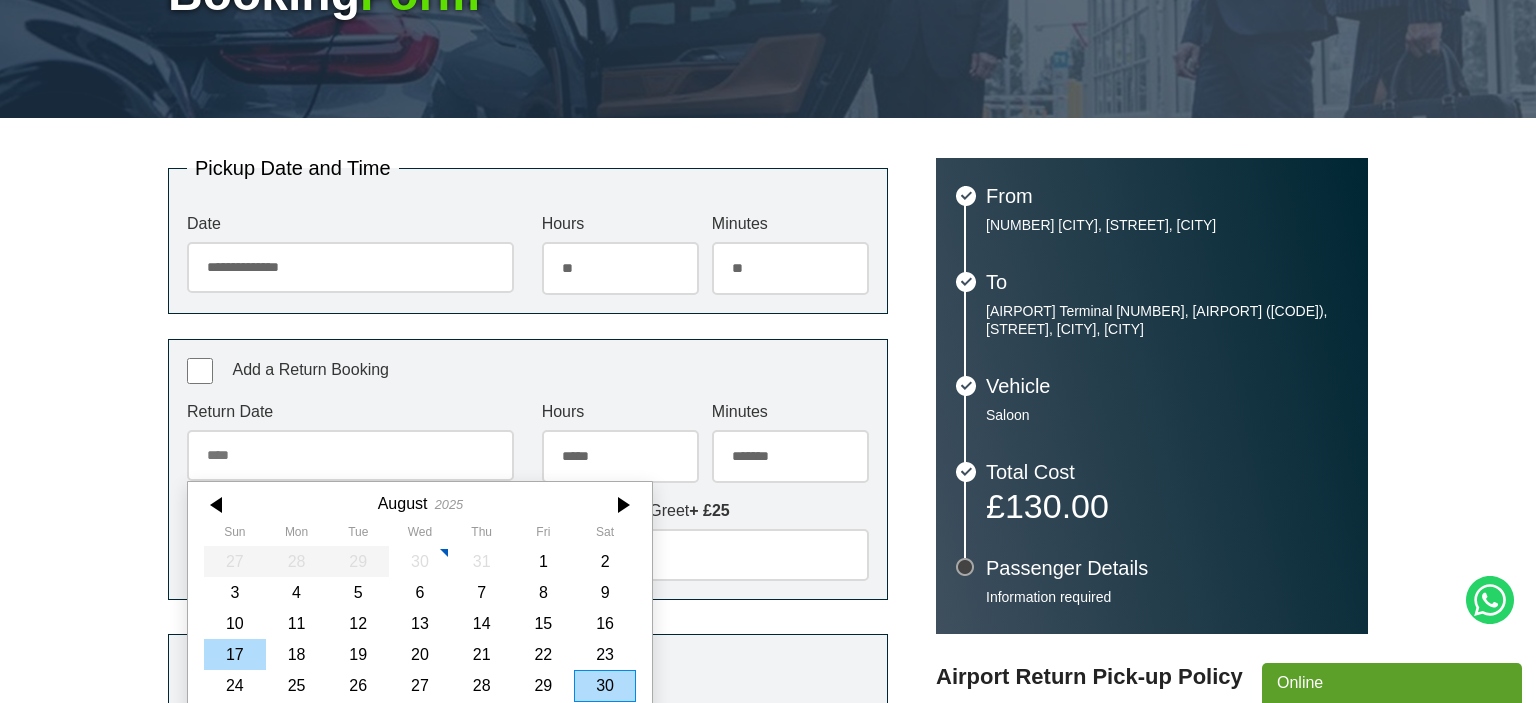 click on "17" at bounding box center (235, 654) 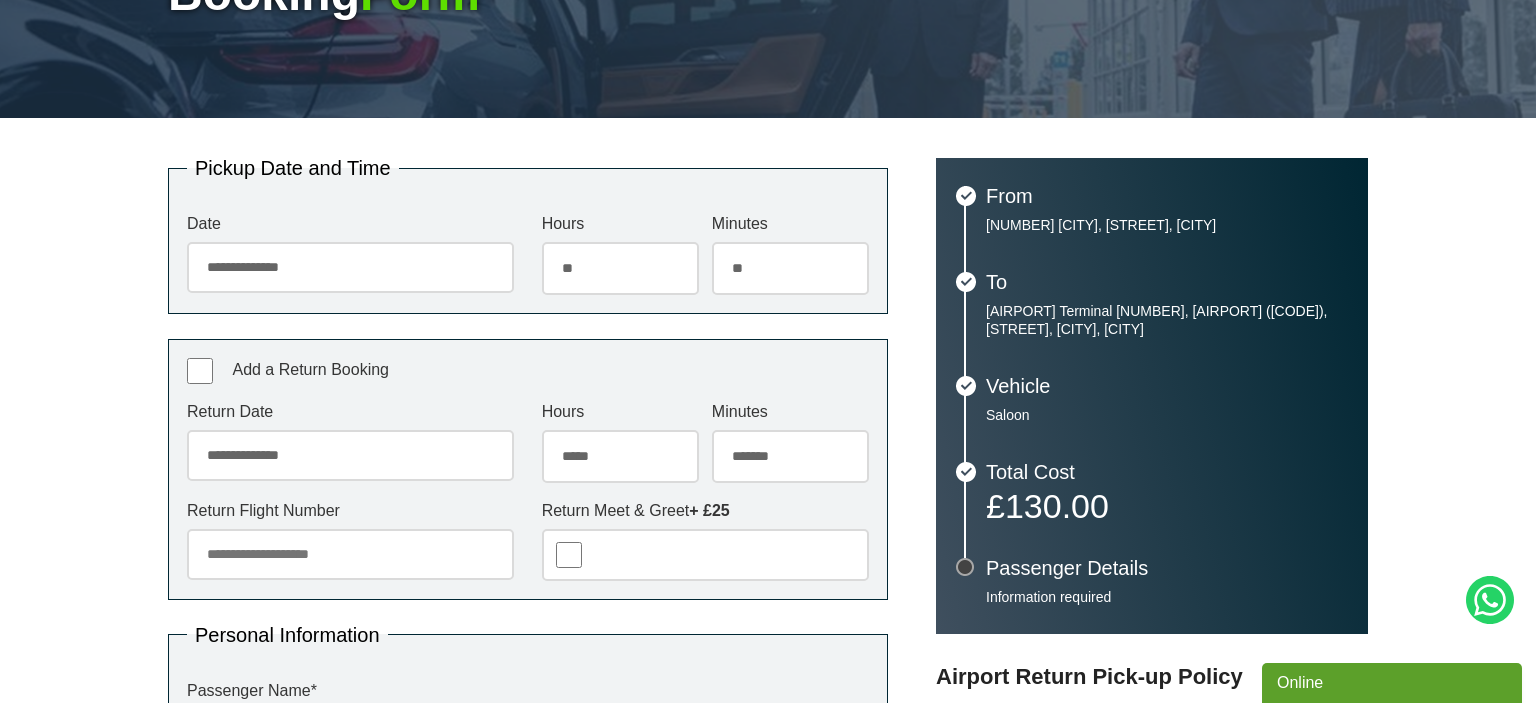 select on "**" 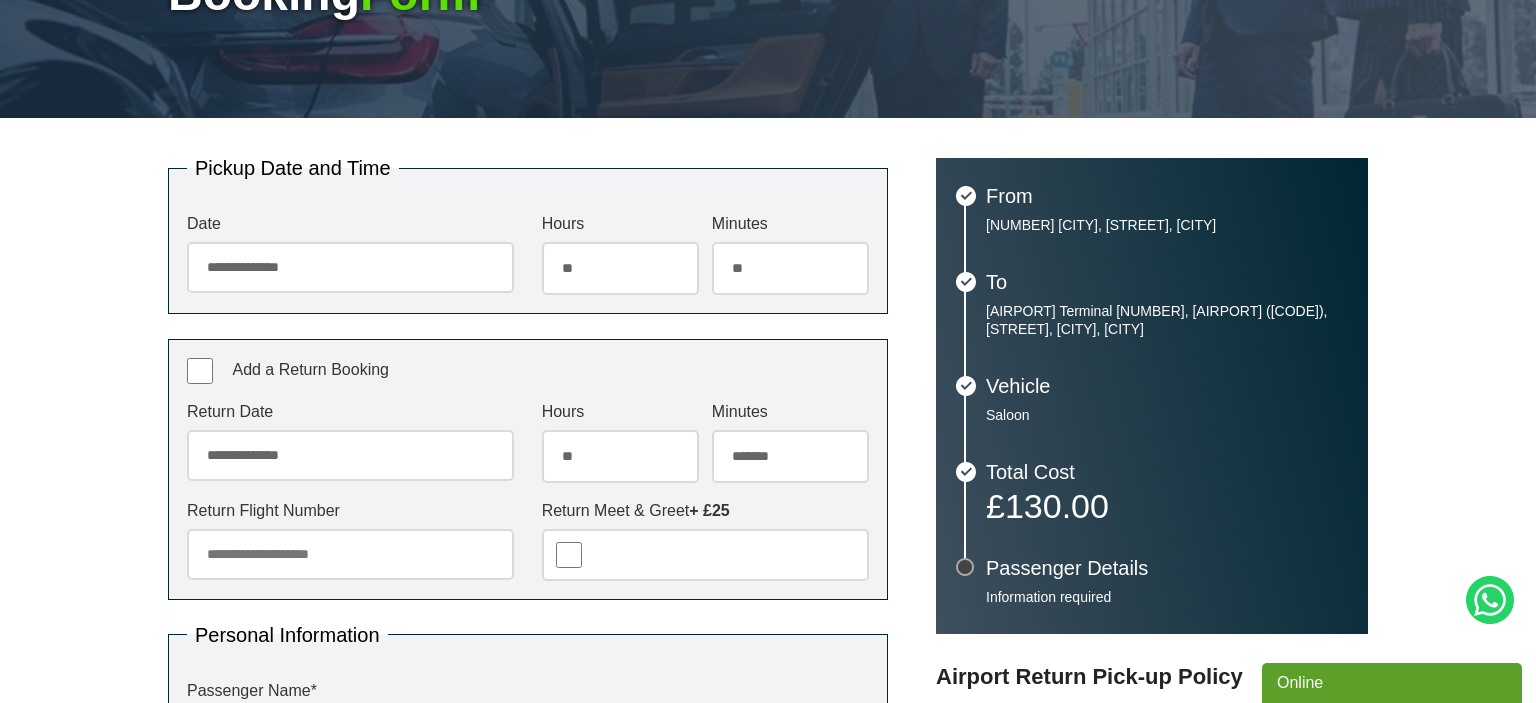 click on "**" at bounding box center (0, 0) 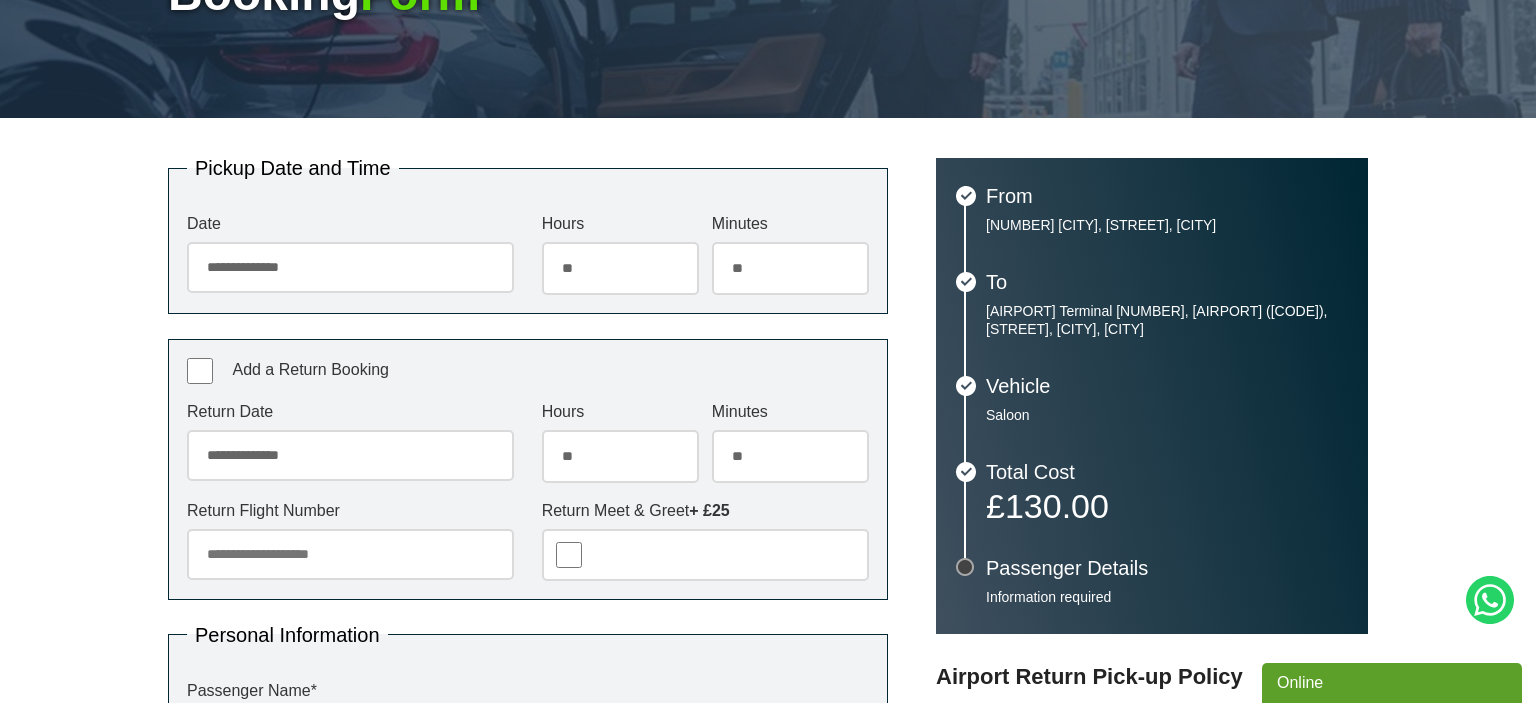 click on "**" at bounding box center [0, 0] 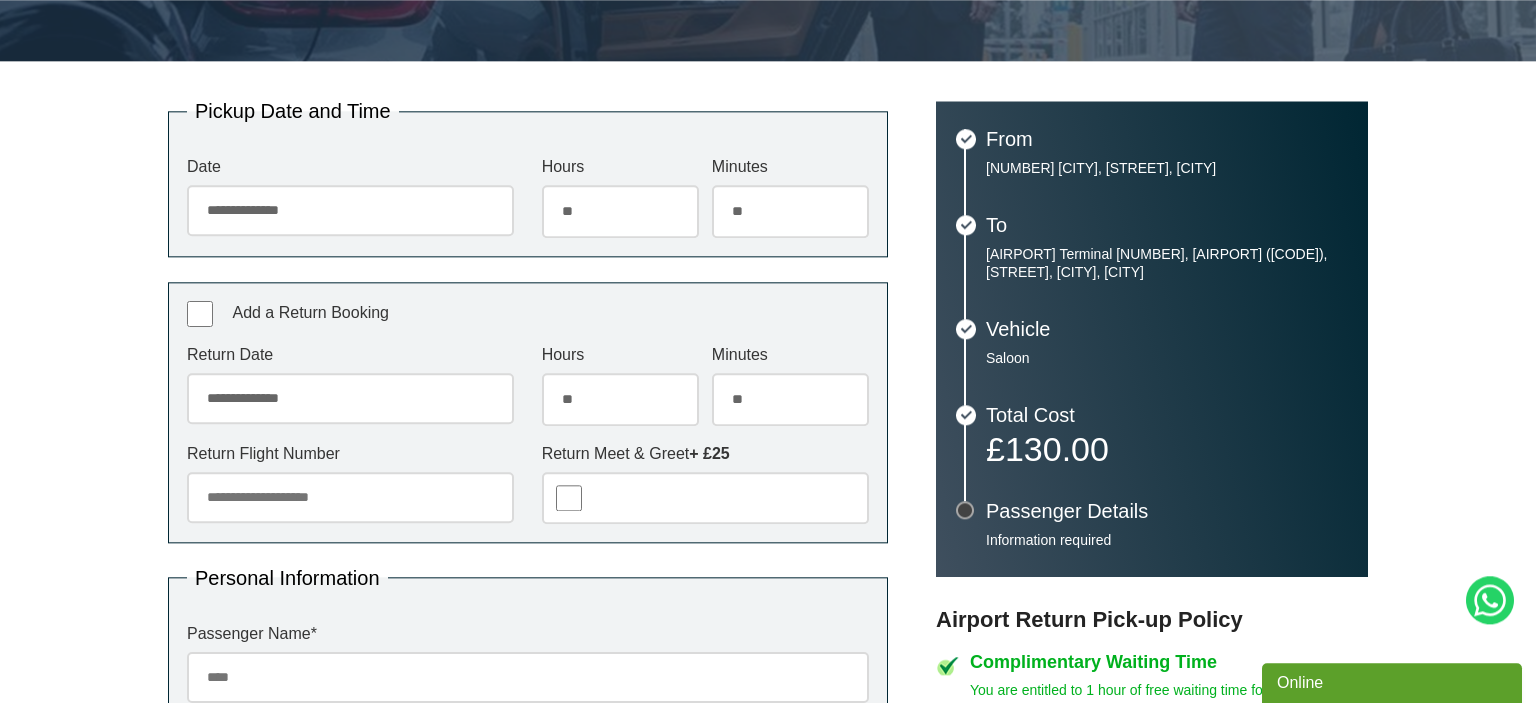 scroll, scrollTop: 422, scrollLeft: 0, axis: vertical 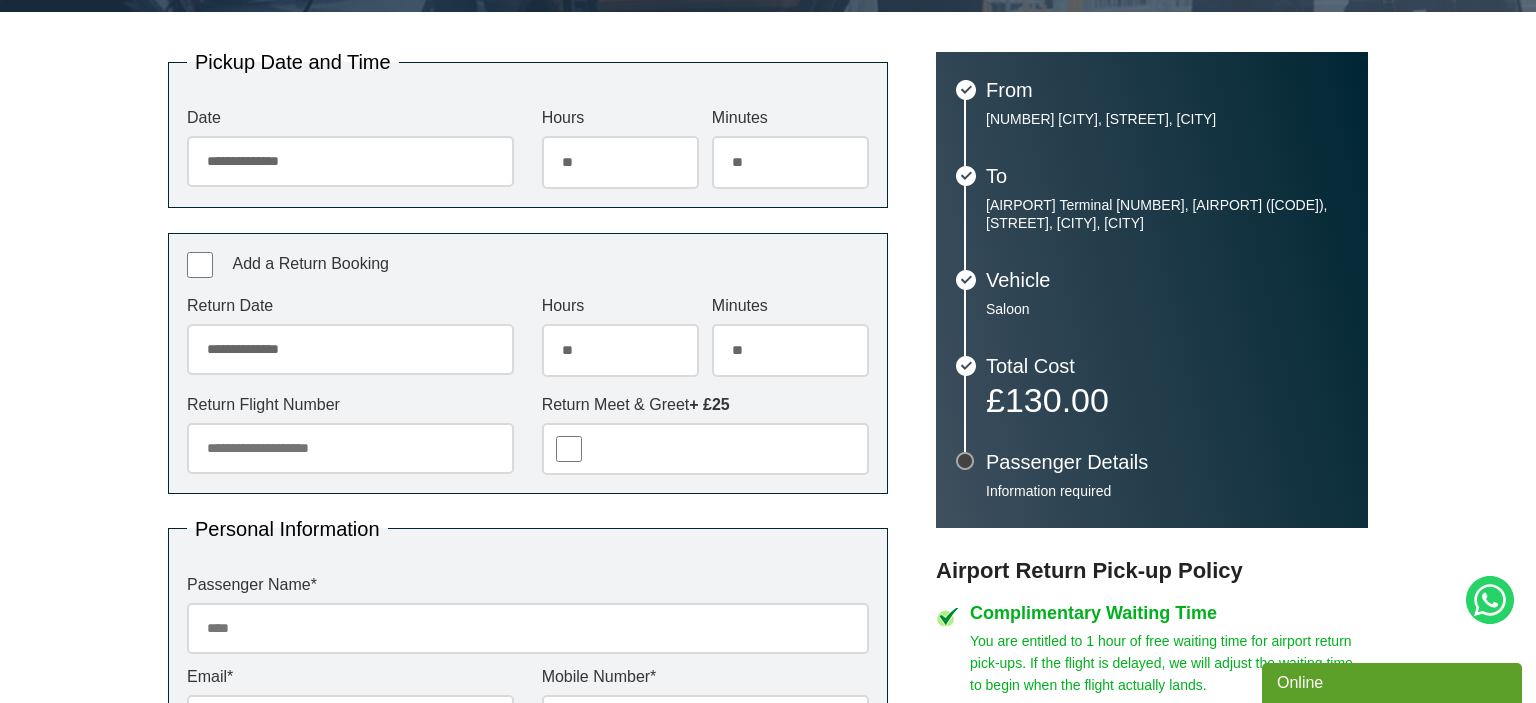 click on "Return Flight Number" at bounding box center (350, 448) 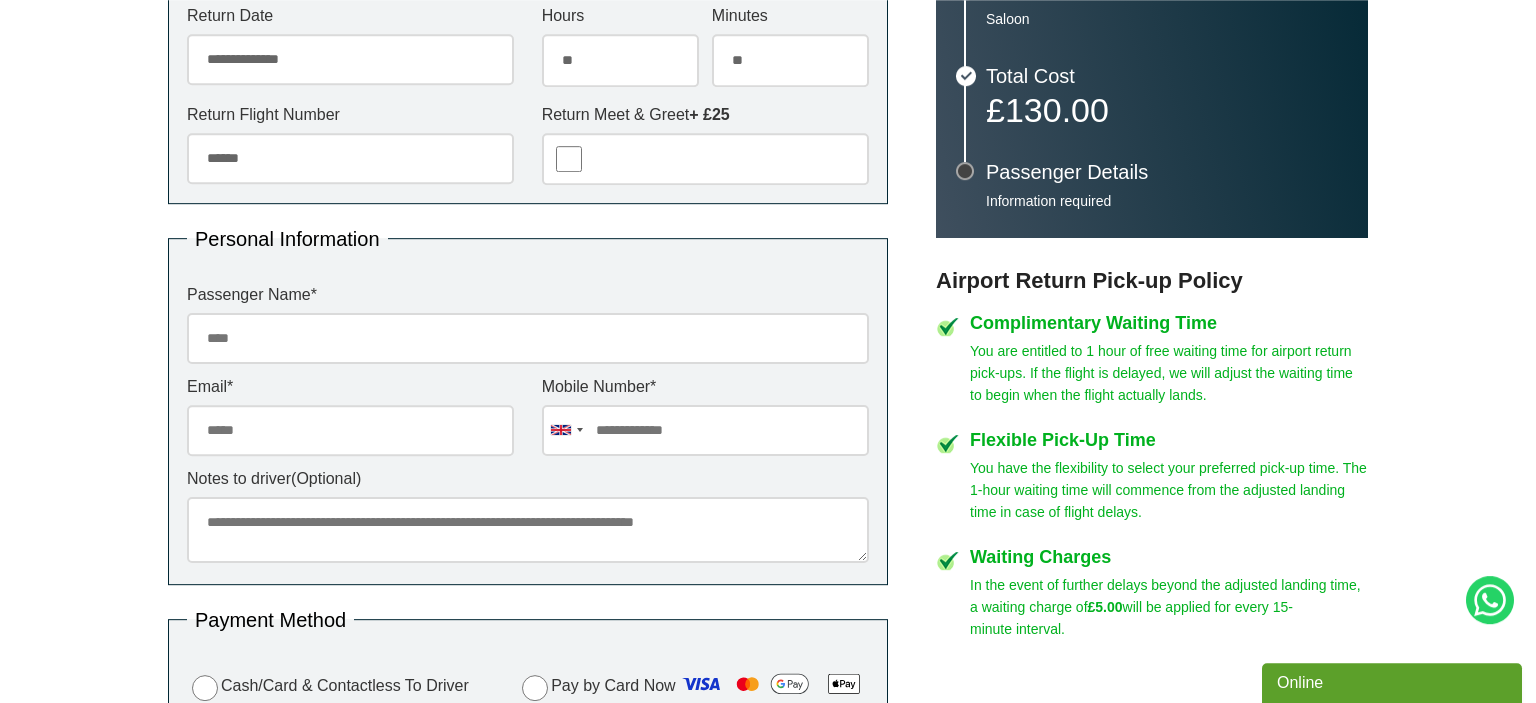 scroll, scrollTop: 739, scrollLeft: 0, axis: vertical 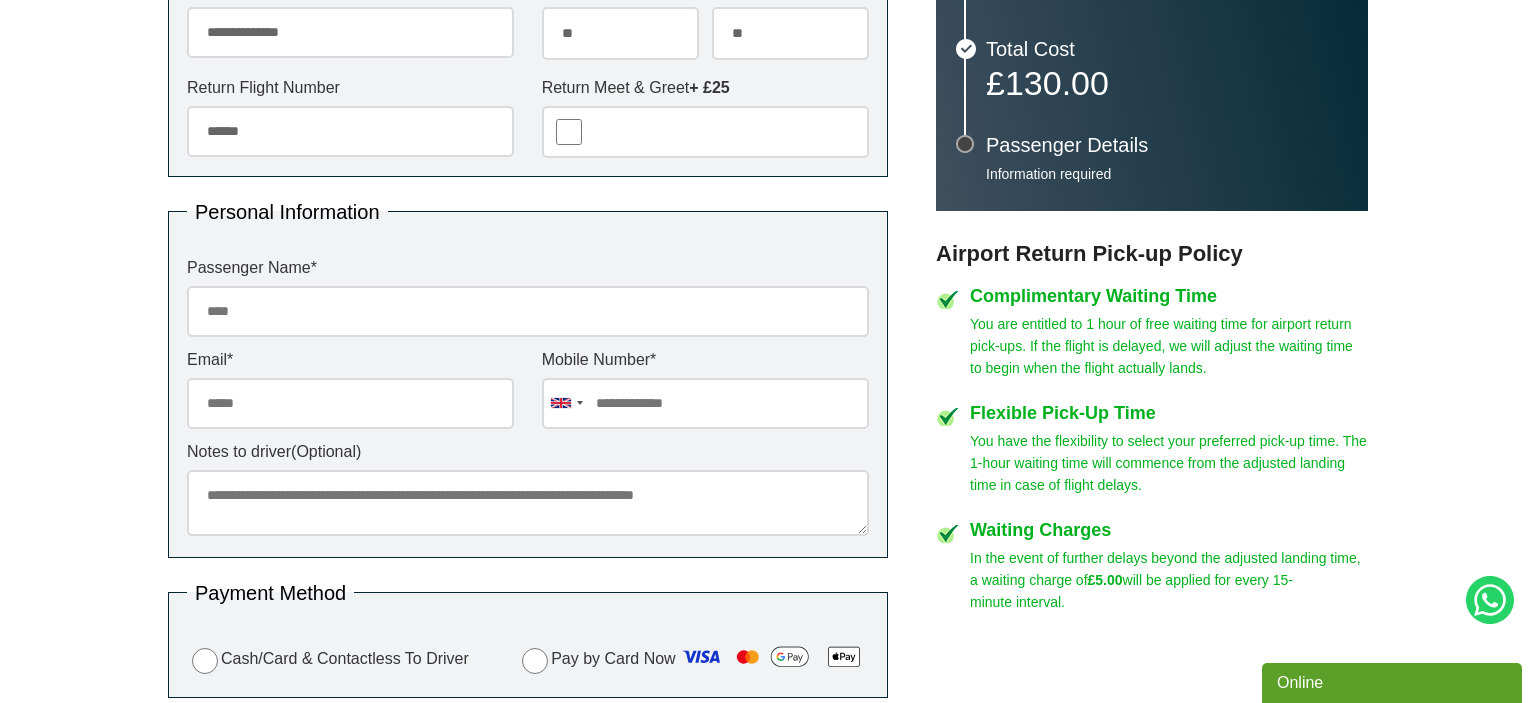 type on "******" 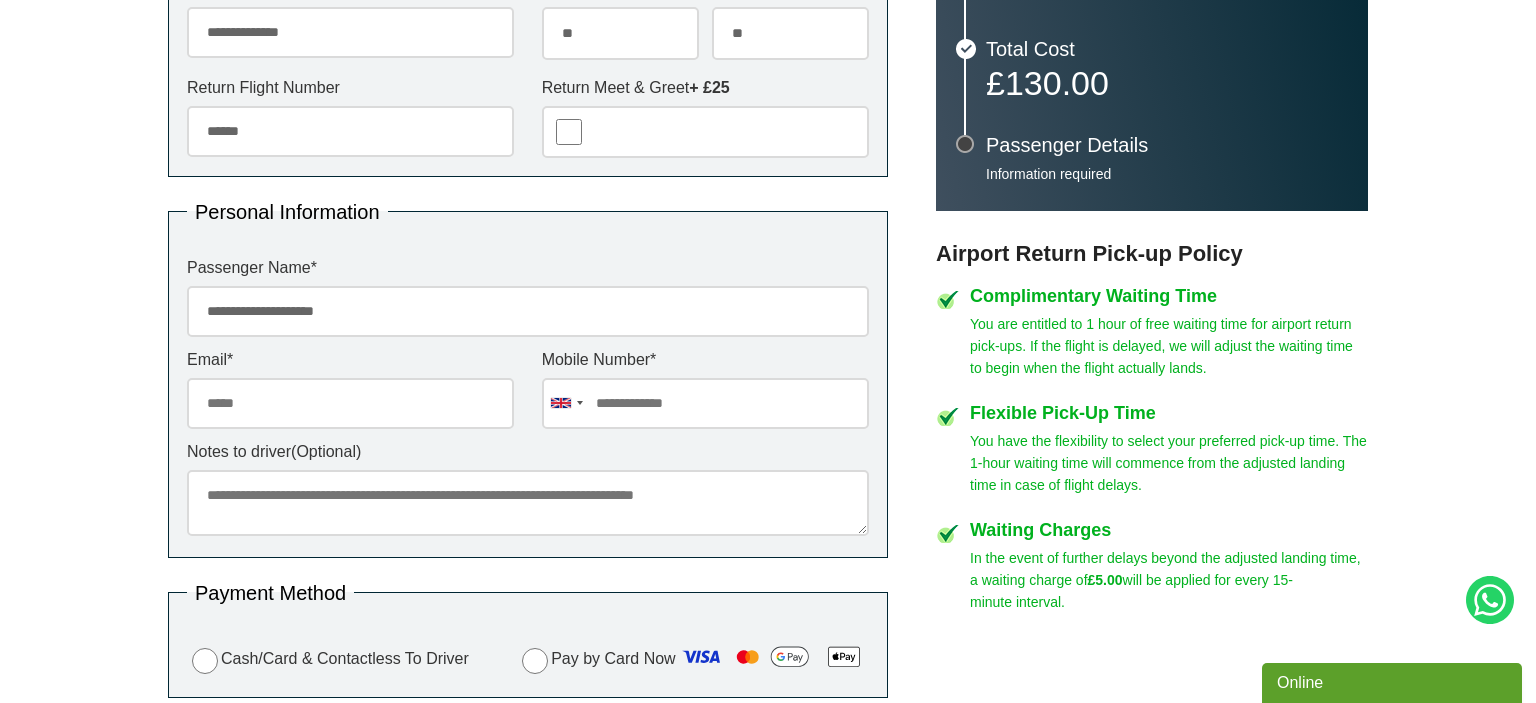 type on "**********" 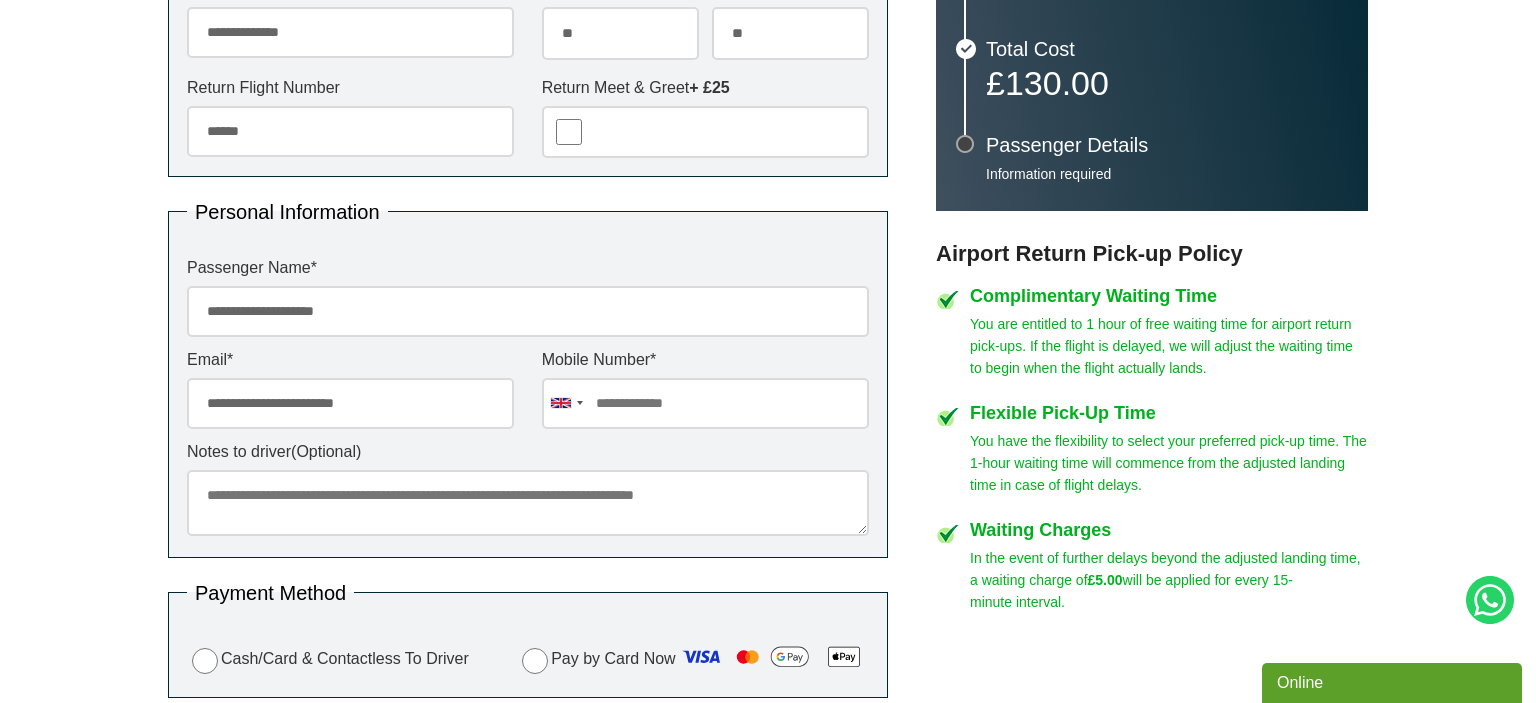 type on "**********" 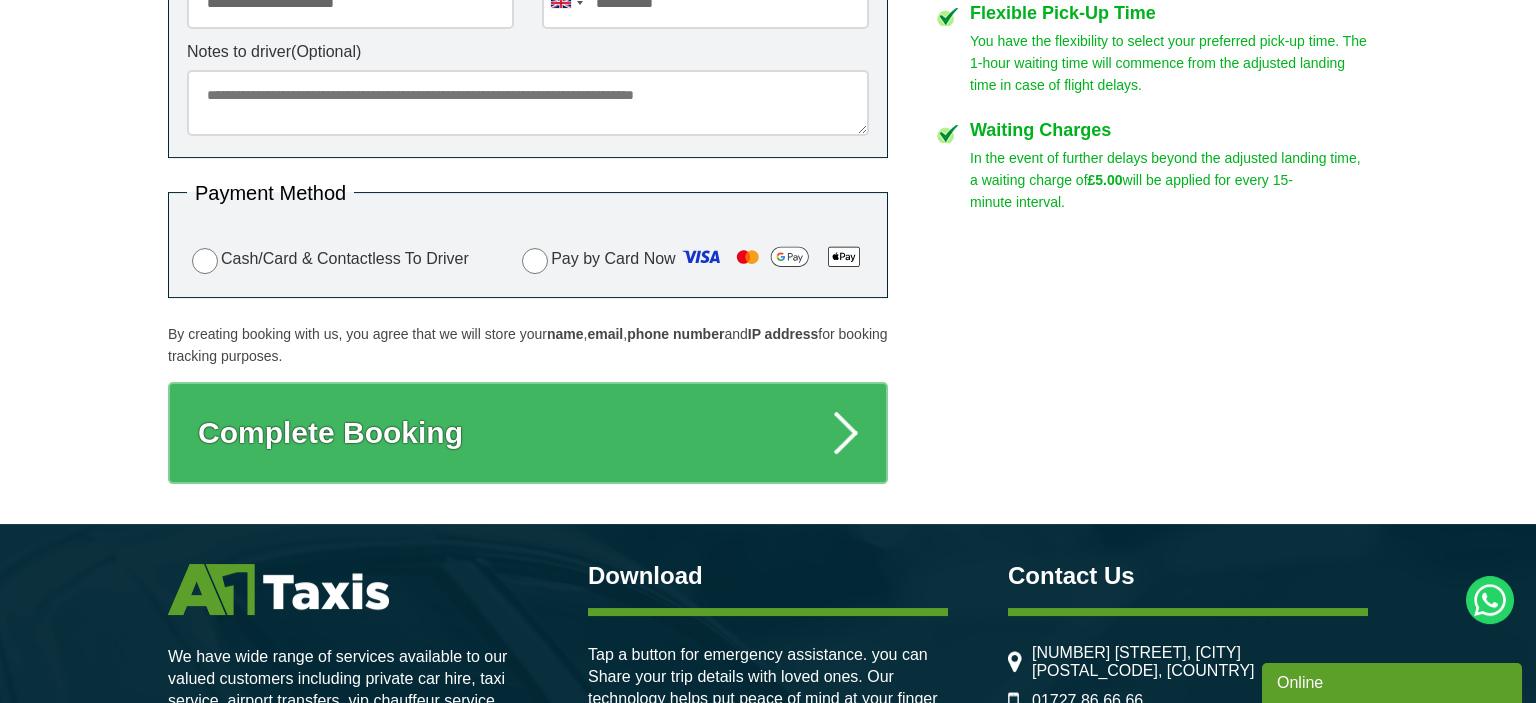 scroll, scrollTop: 1161, scrollLeft: 0, axis: vertical 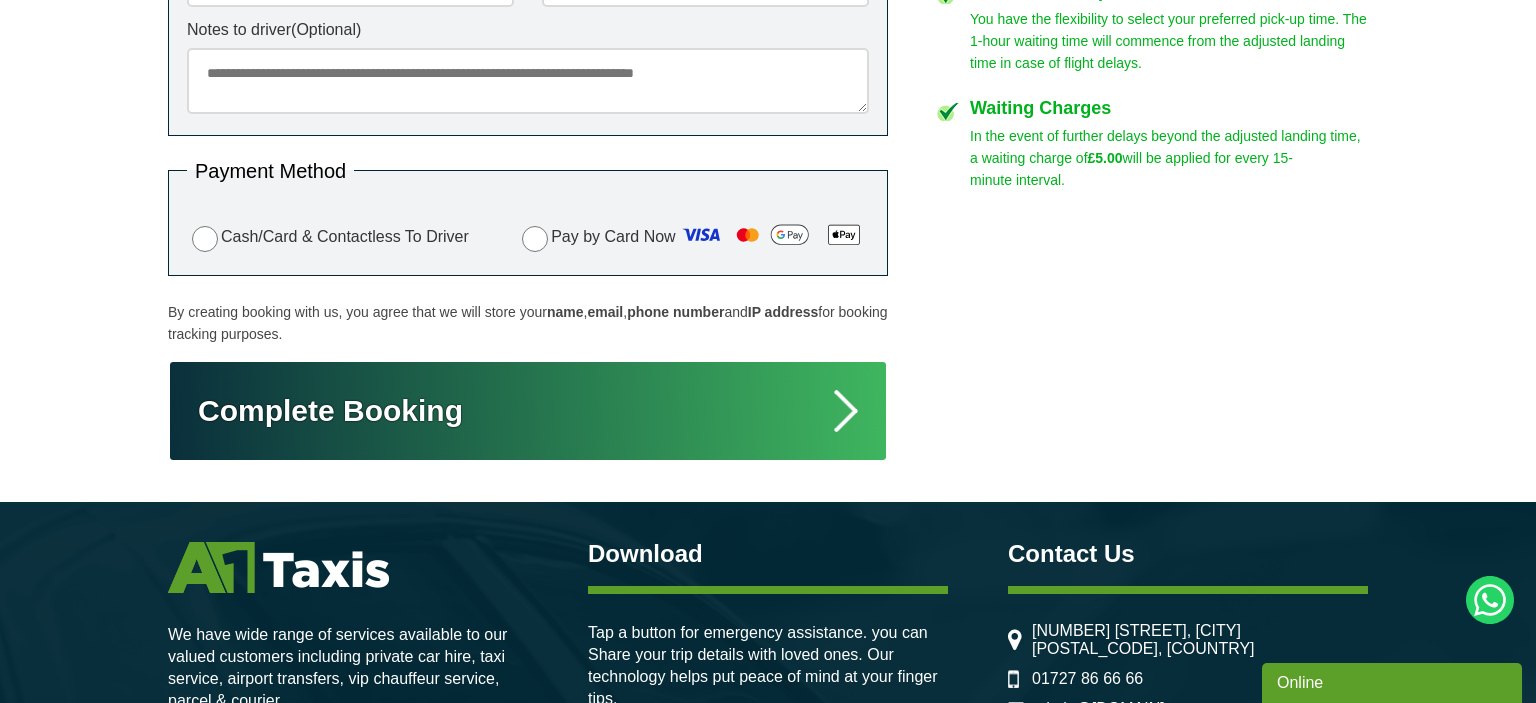 click on "Complete Booking" at bounding box center [528, 411] 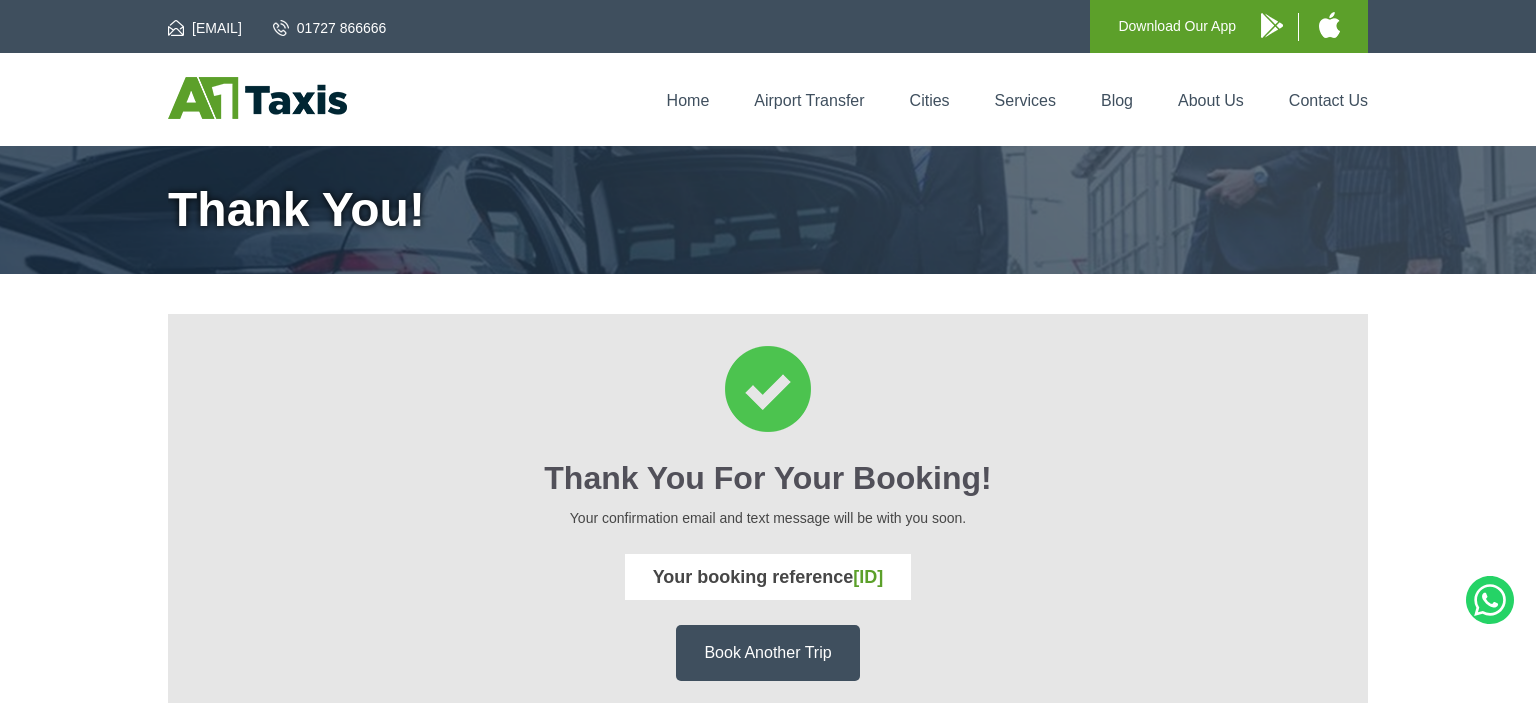 scroll, scrollTop: 0, scrollLeft: 0, axis: both 